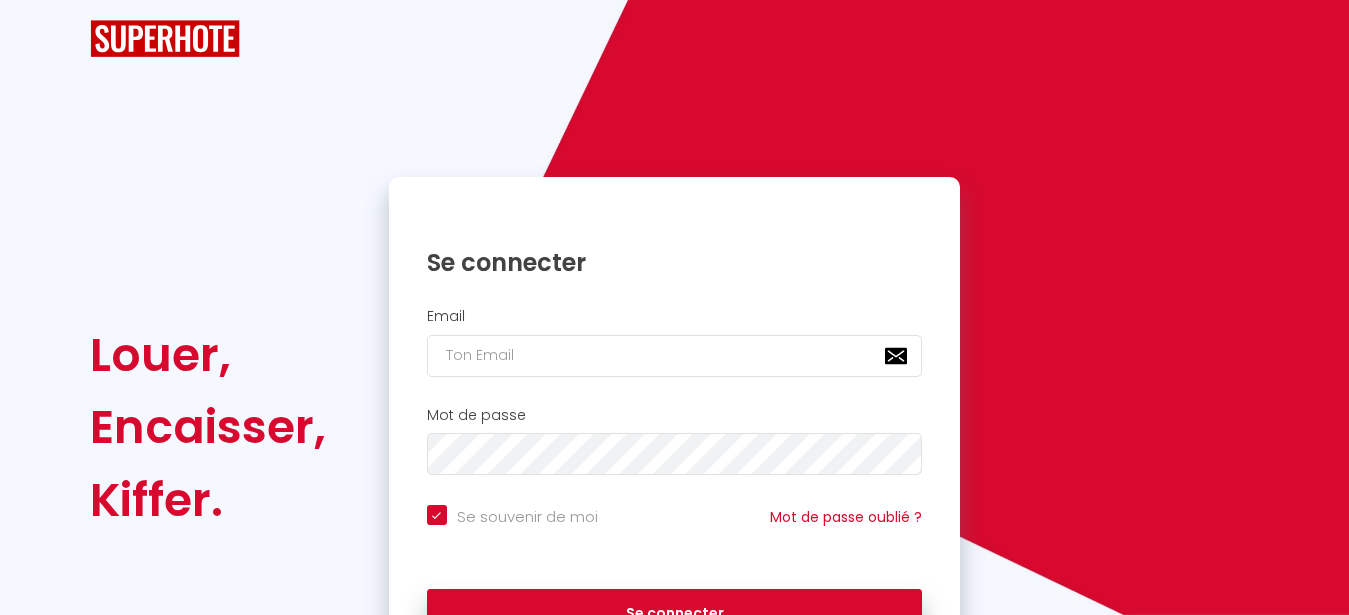 scroll, scrollTop: 0, scrollLeft: 0, axis: both 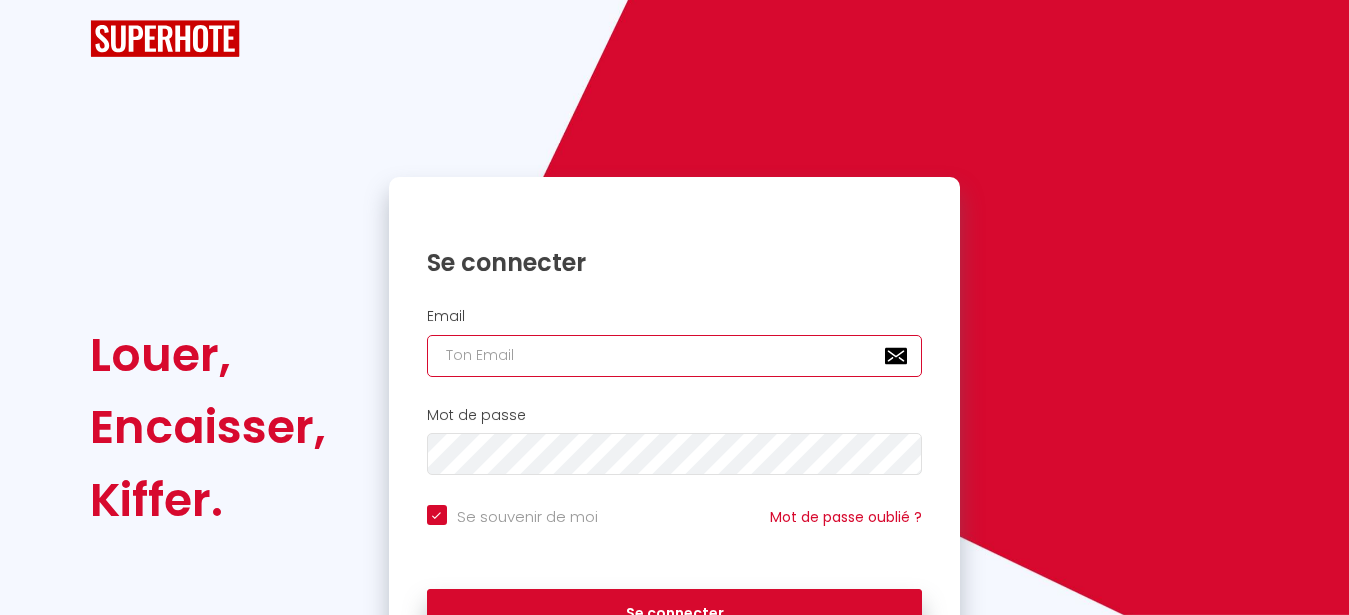 click at bounding box center (675, 356) 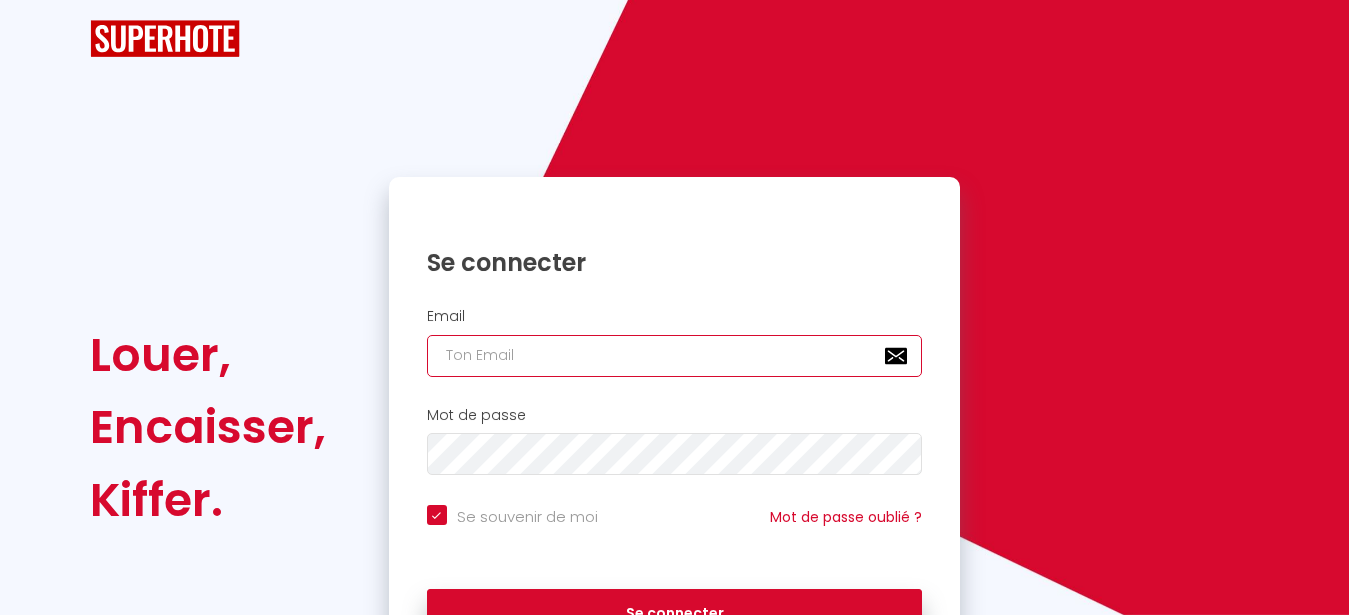 type on "l" 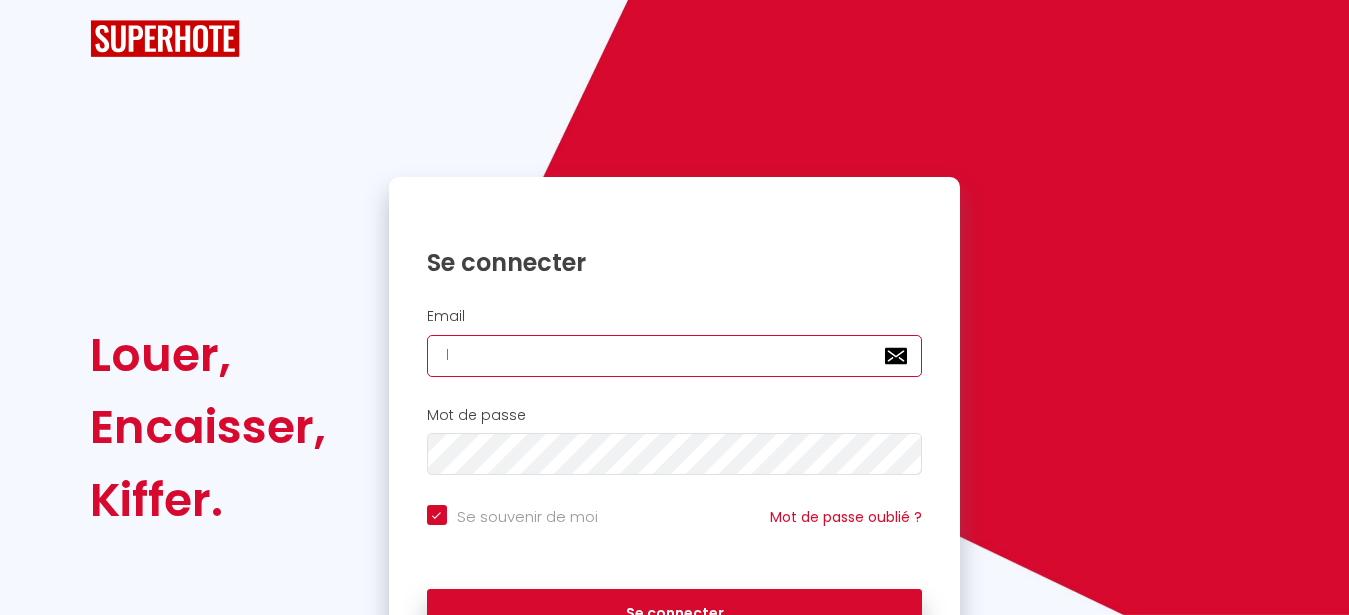 checkbox on "true" 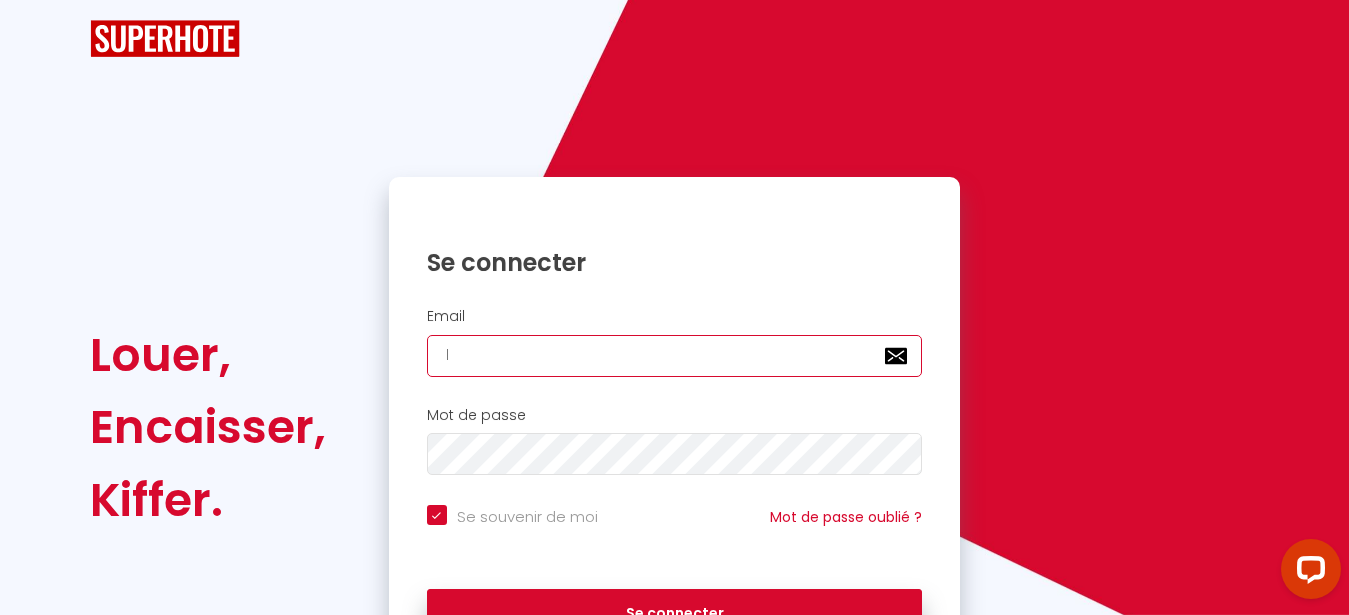 type on "le" 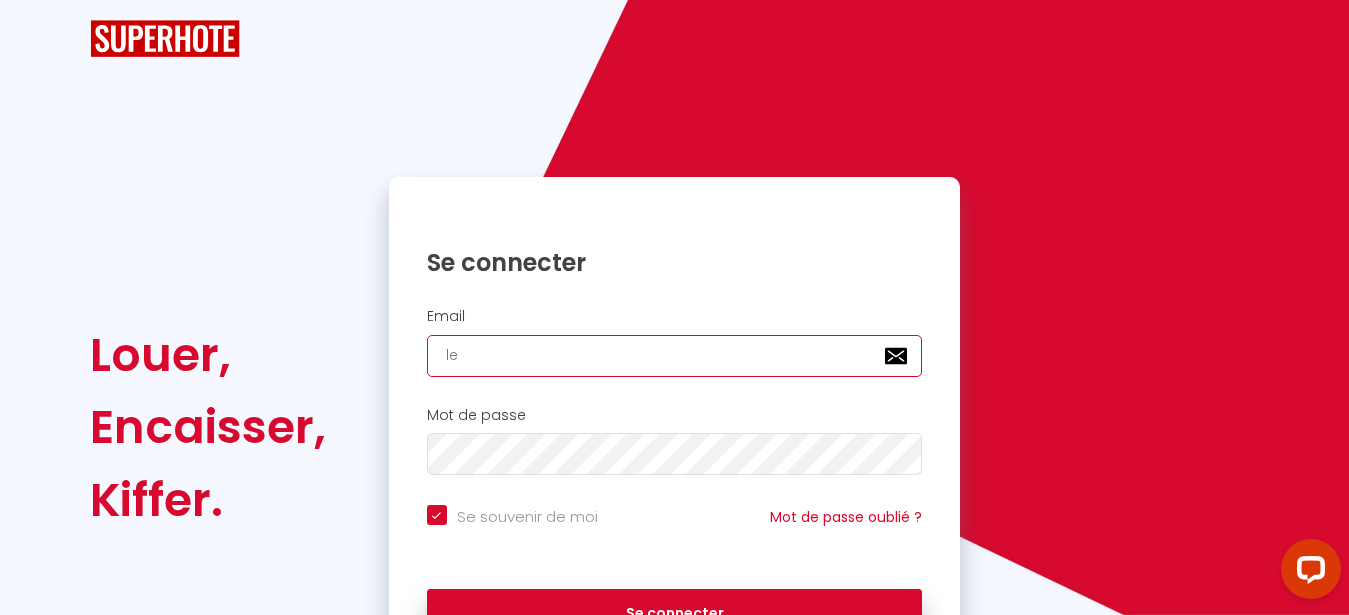 scroll, scrollTop: 0, scrollLeft: 0, axis: both 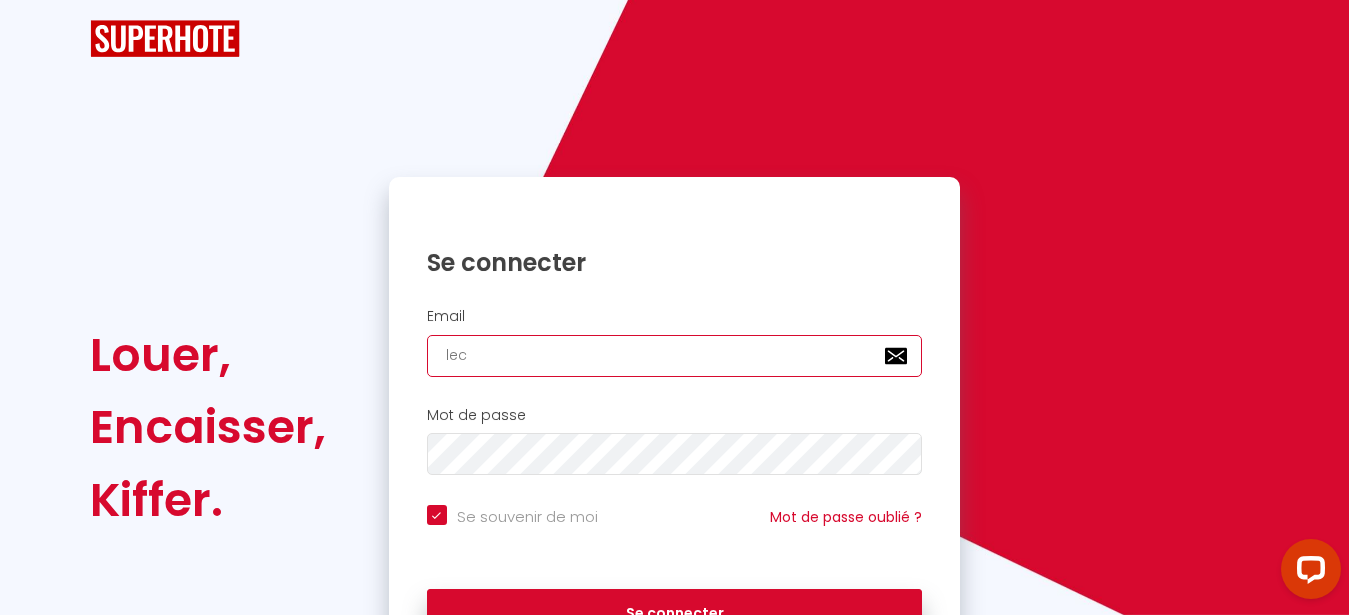 checkbox on "true" 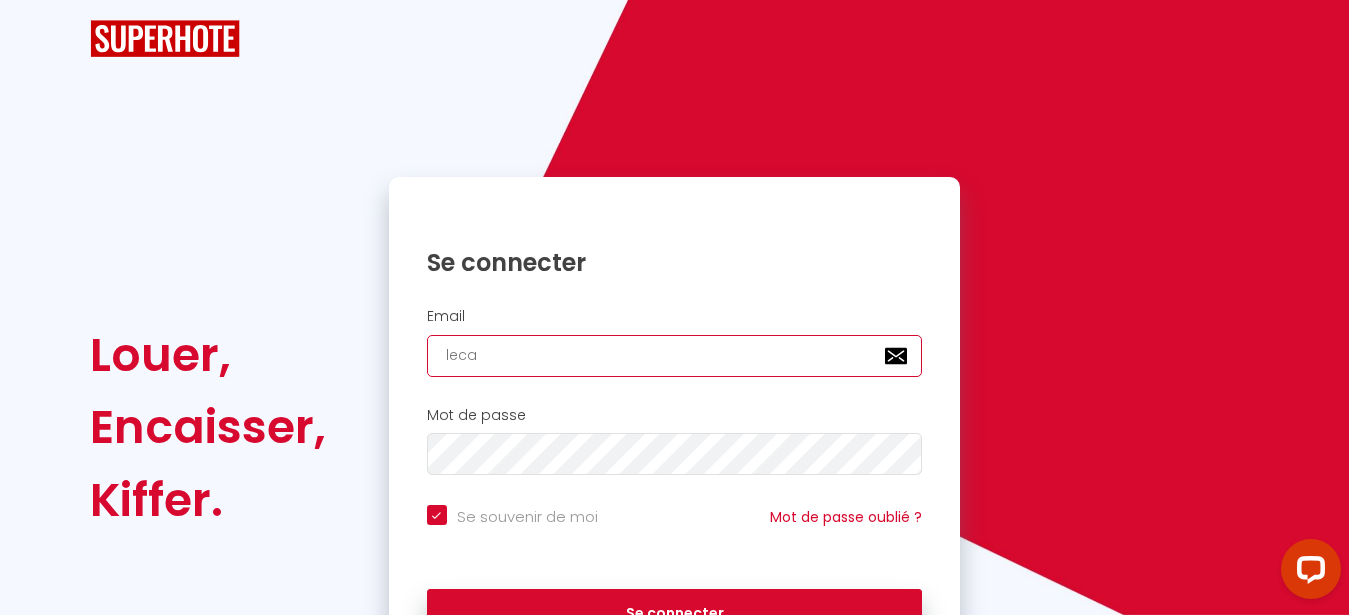 checkbox on "true" 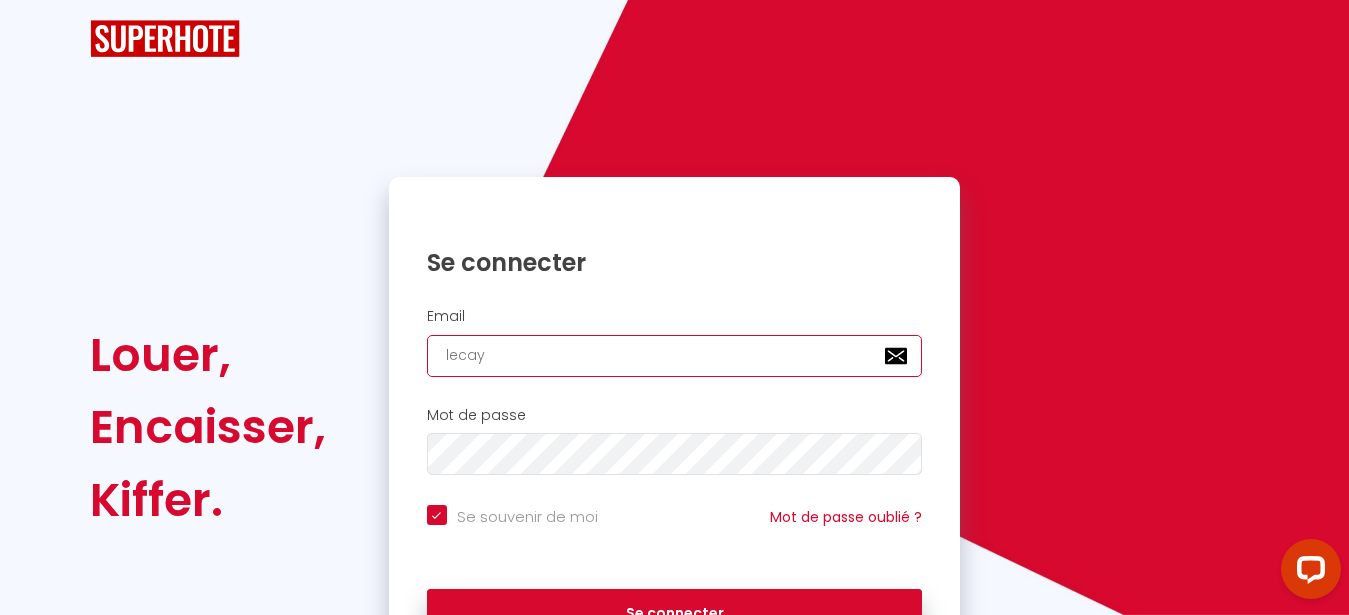 checkbox on "true" 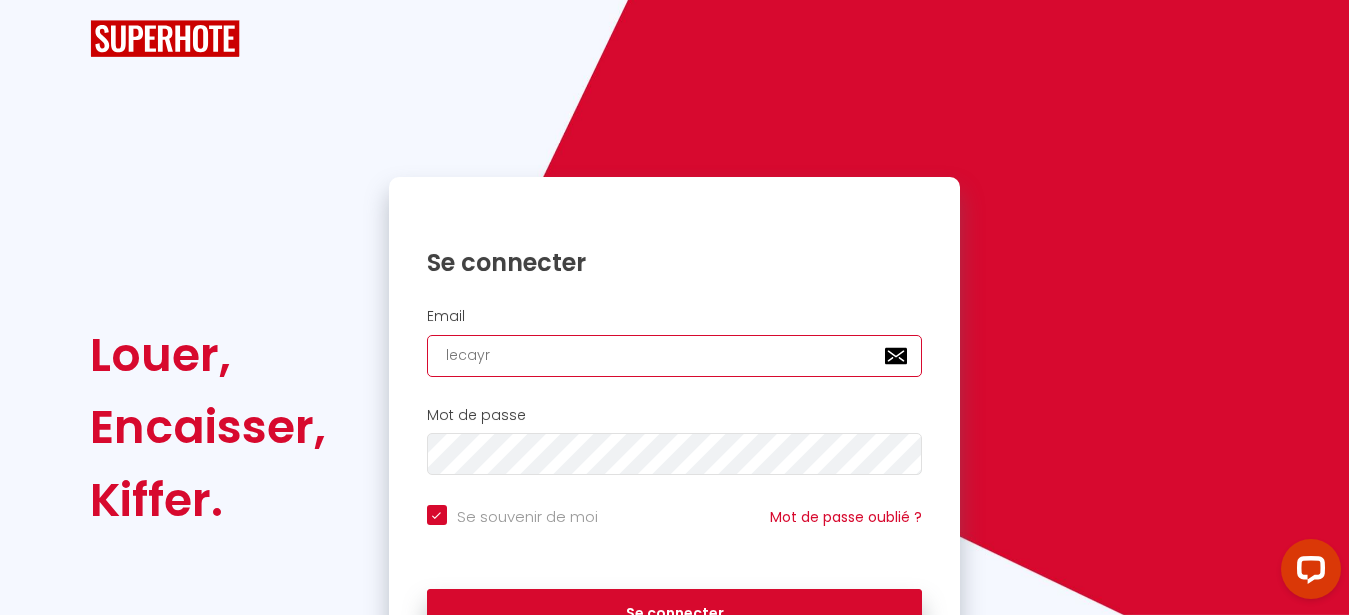 checkbox on "true" 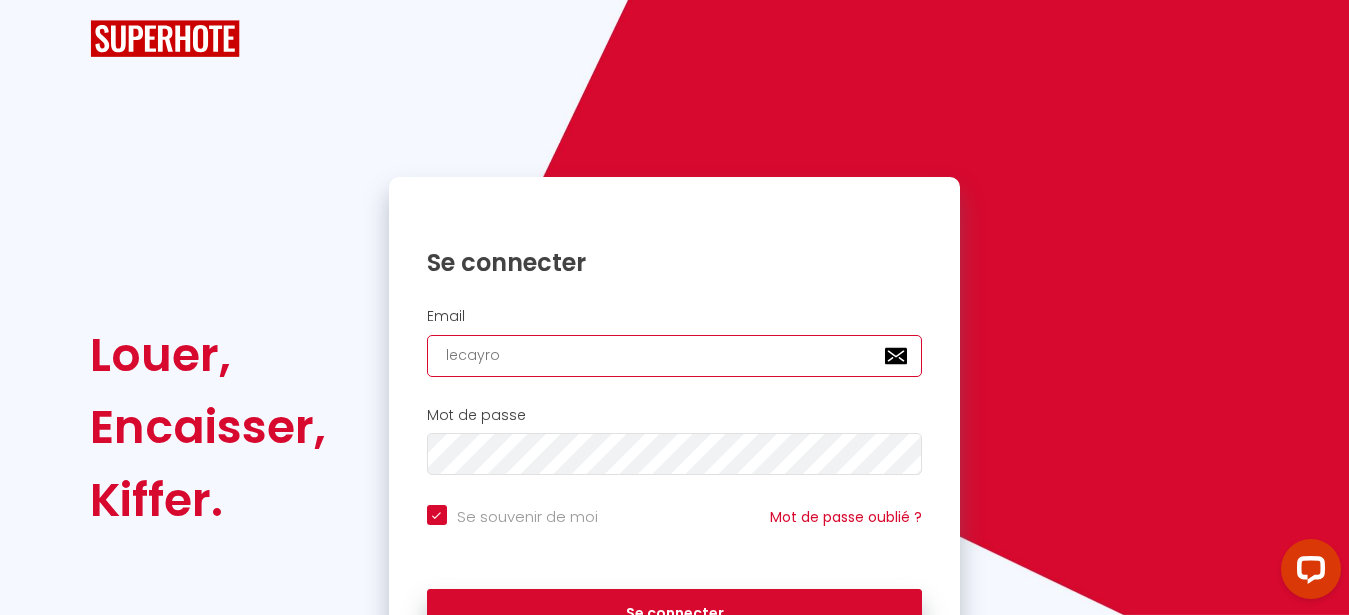 type on "lecayrol" 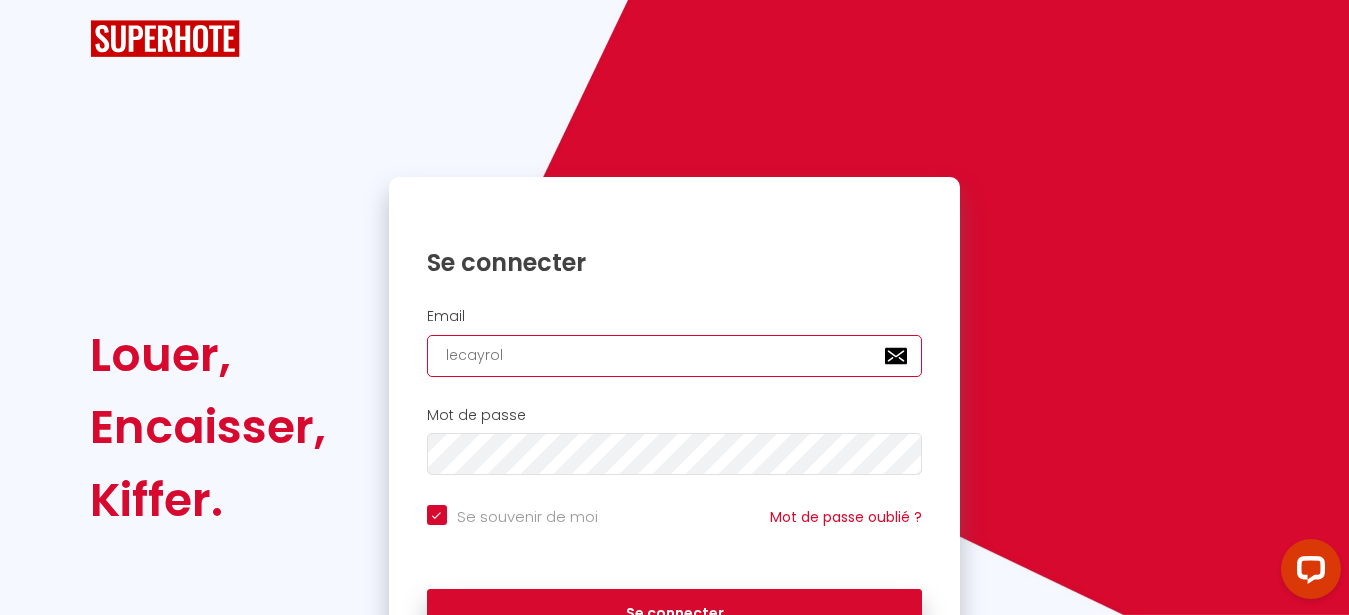 checkbox on "true" 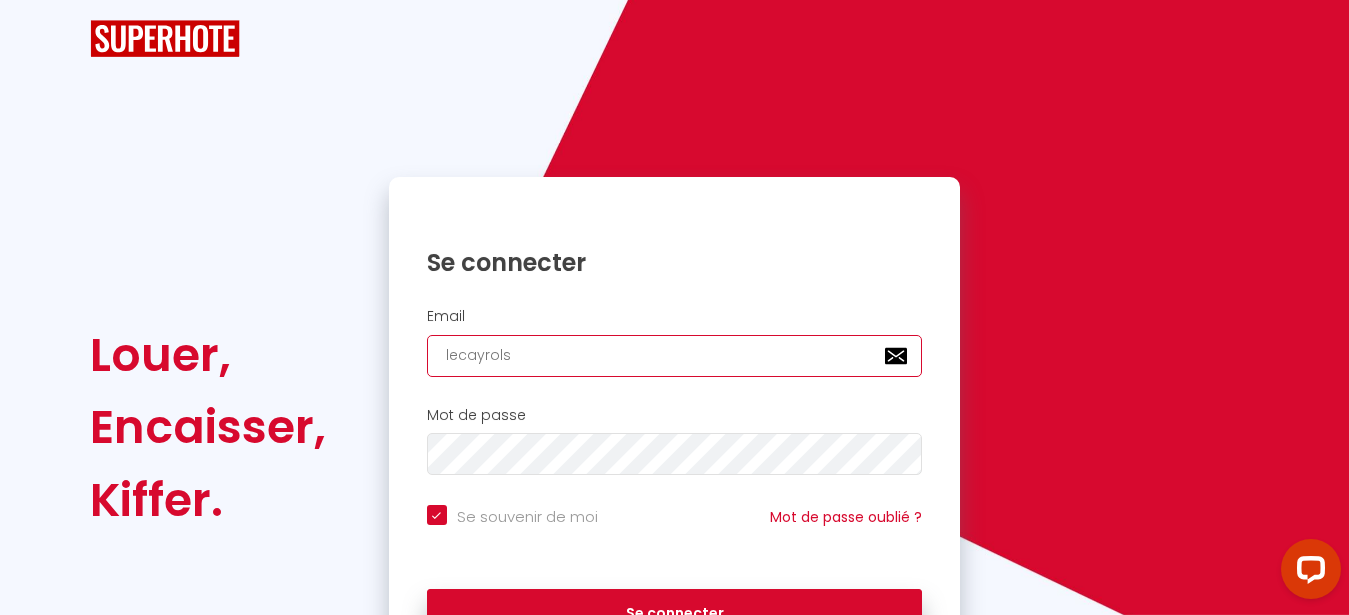 checkbox on "true" 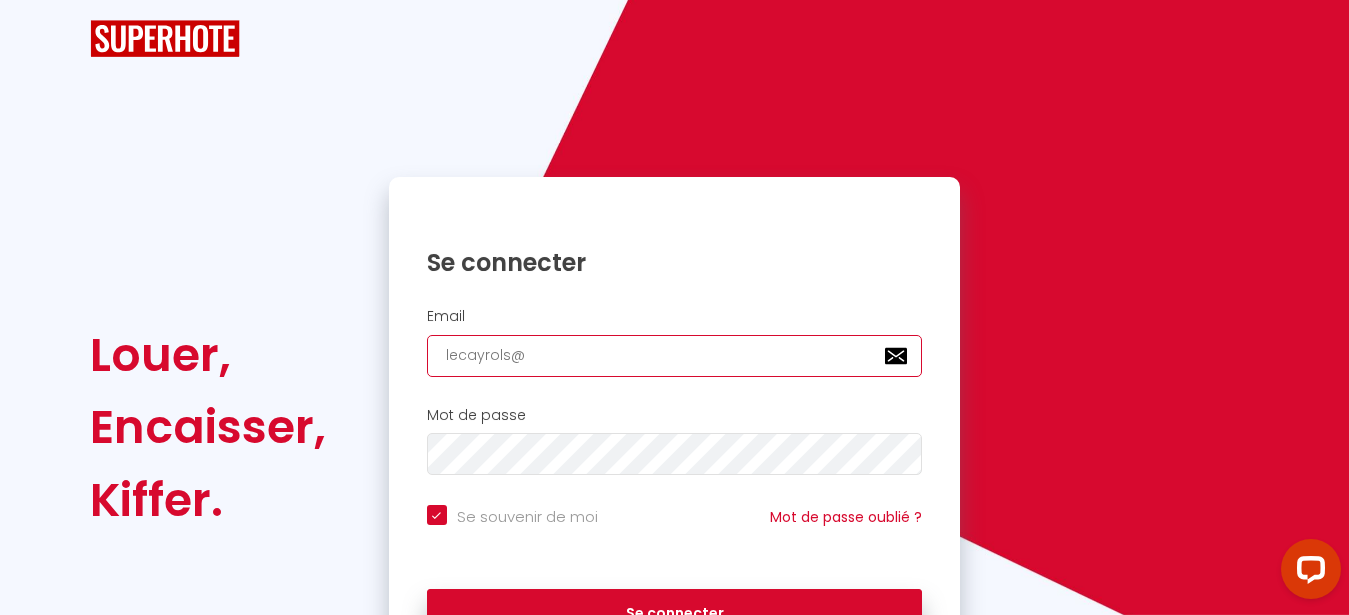 checkbox on "true" 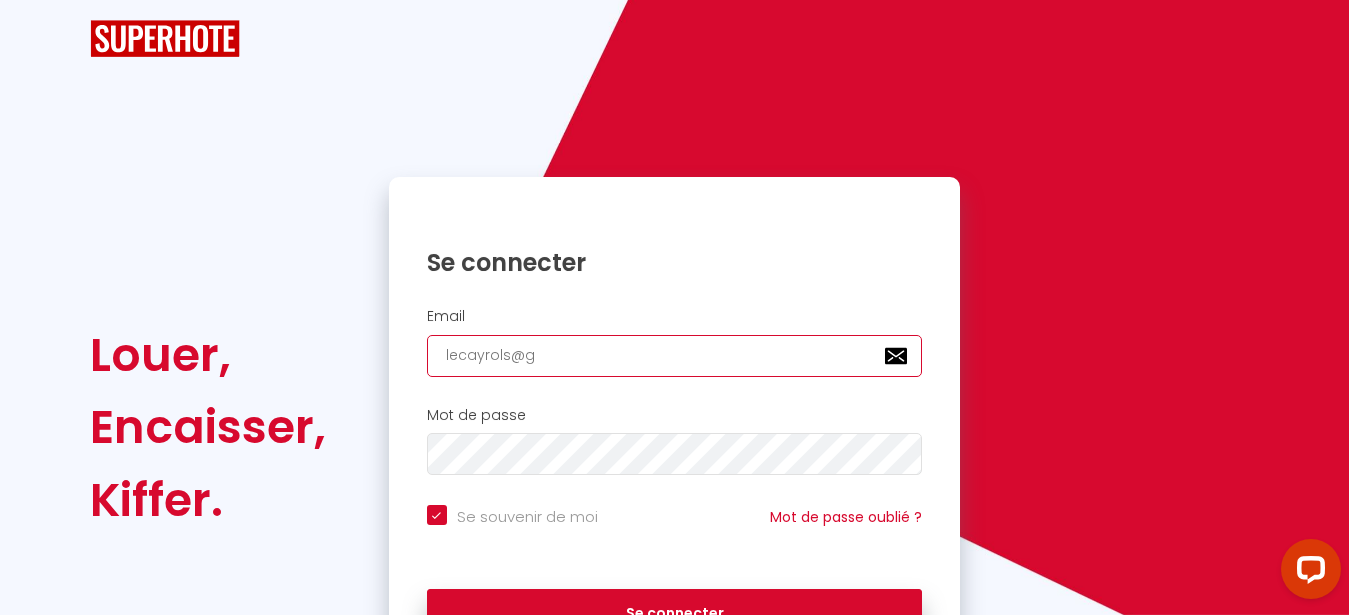 checkbox on "true" 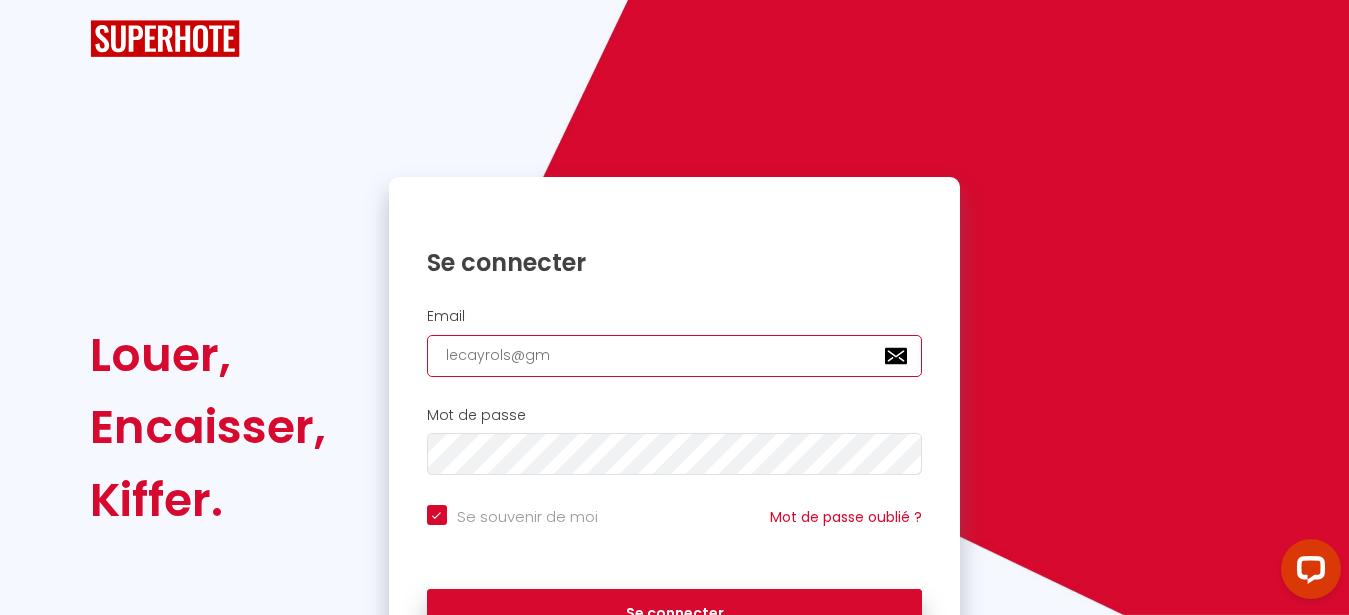 checkbox on "true" 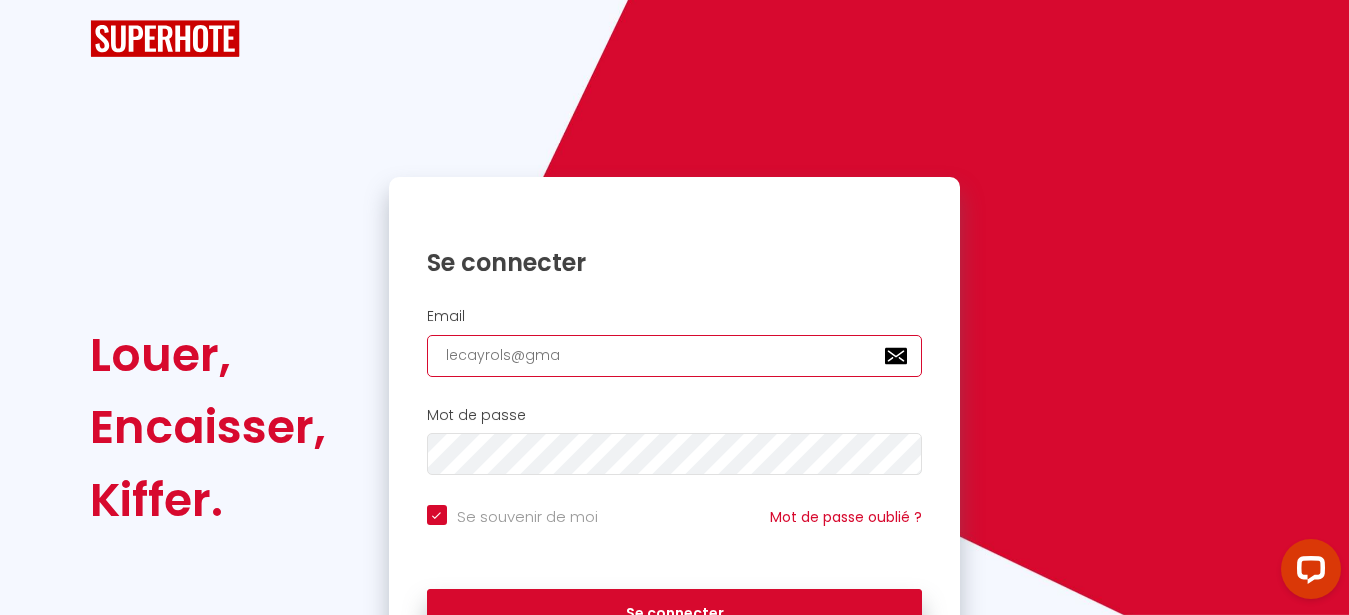 checkbox on "true" 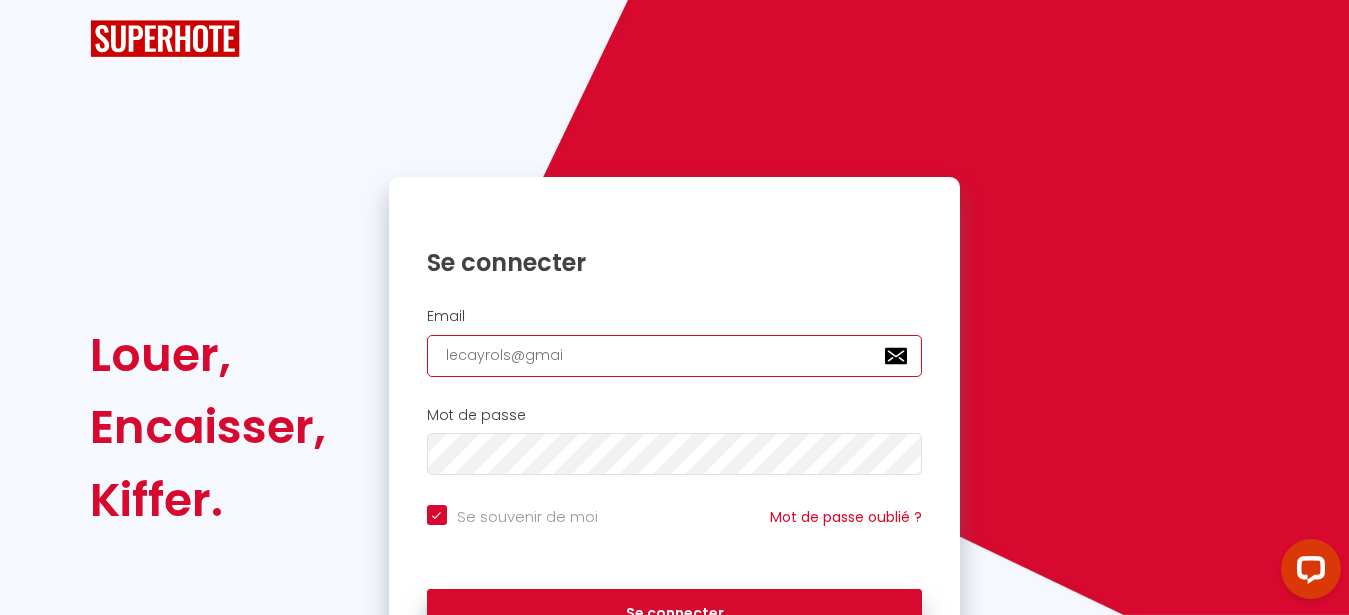 checkbox on "true" 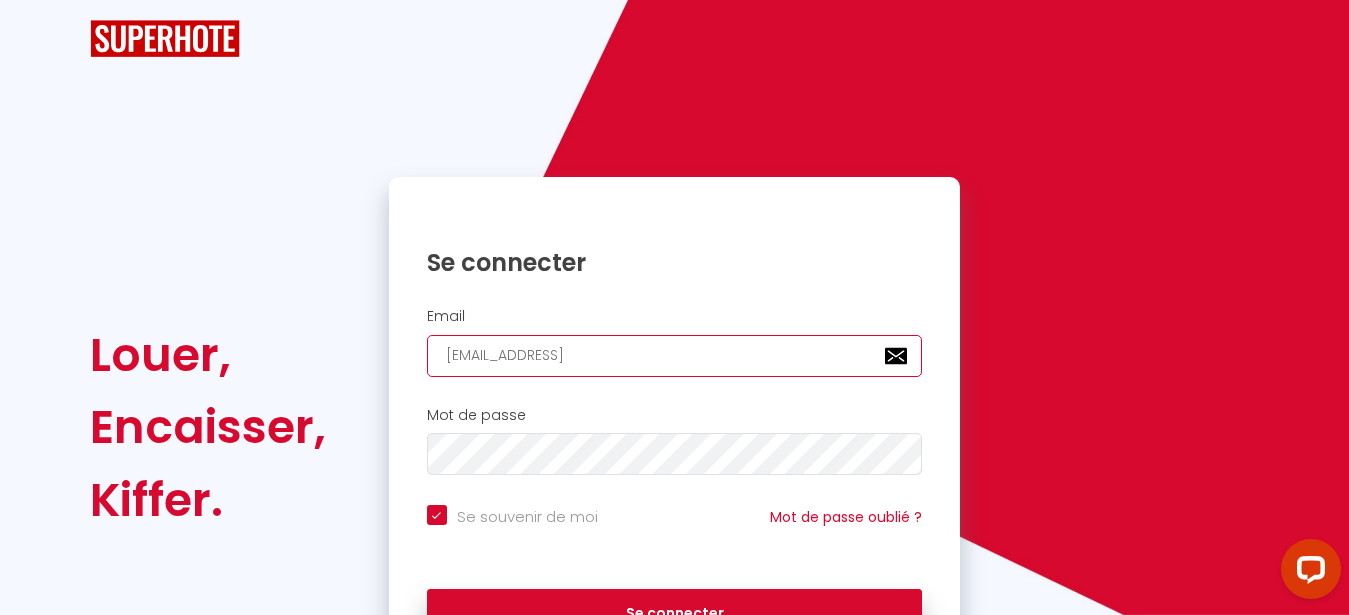checkbox on "true" 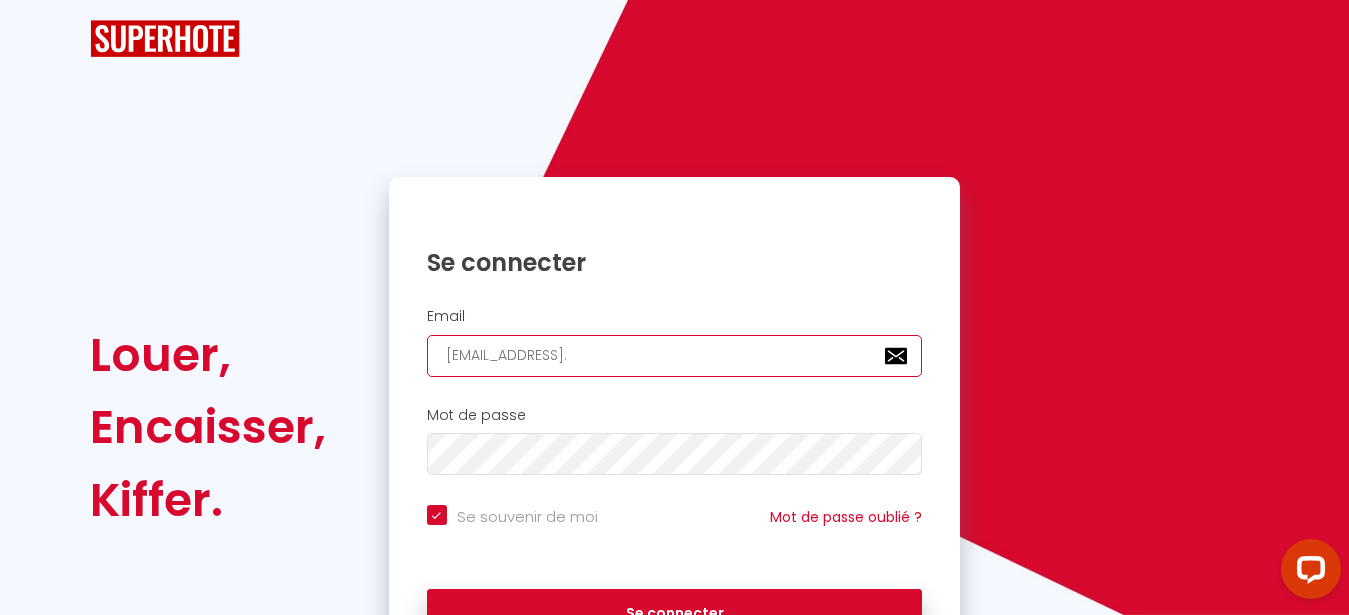 checkbox on "true" 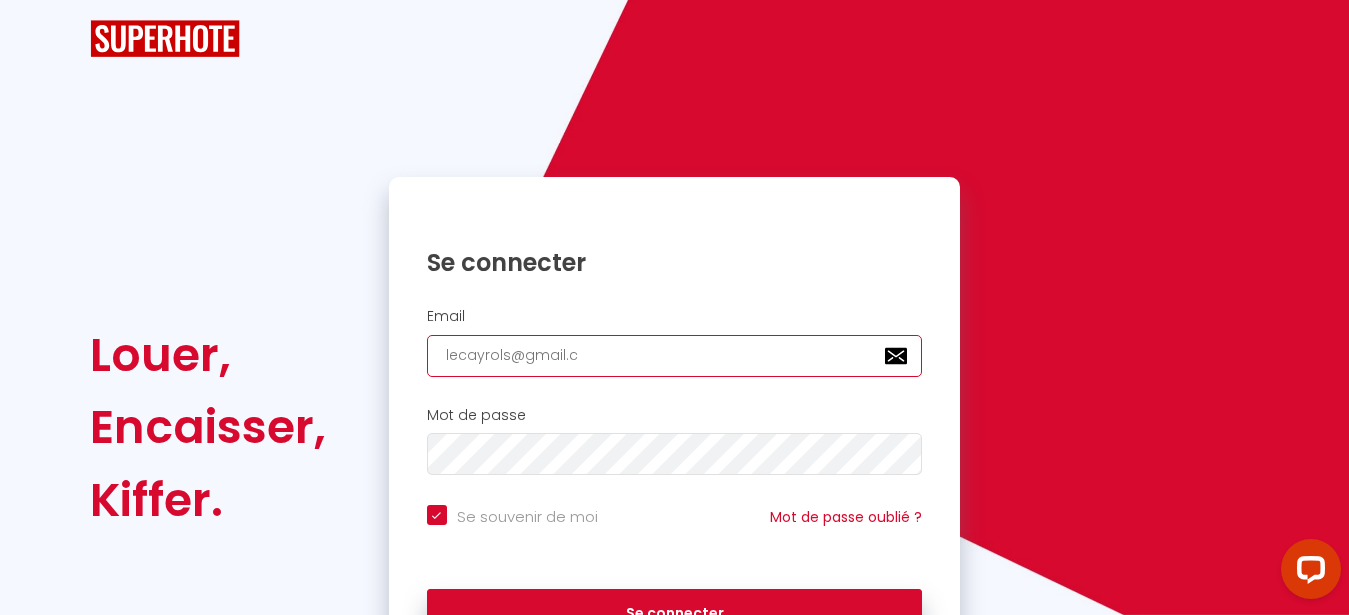 checkbox on "true" 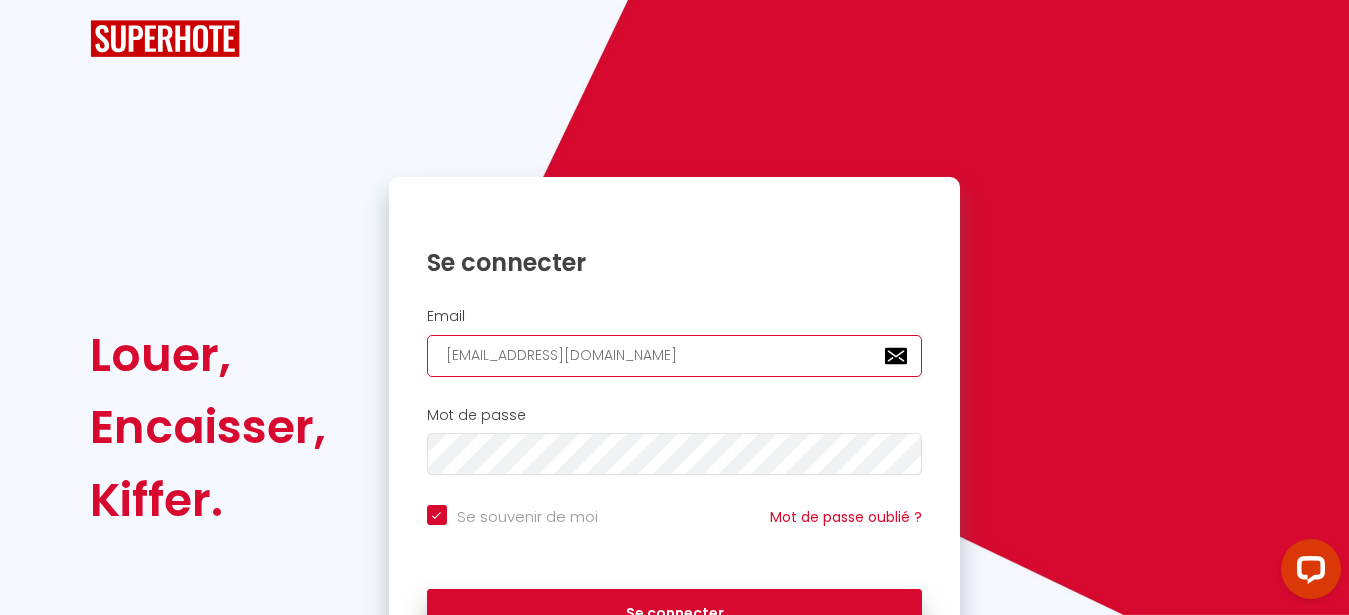 checkbox on "true" 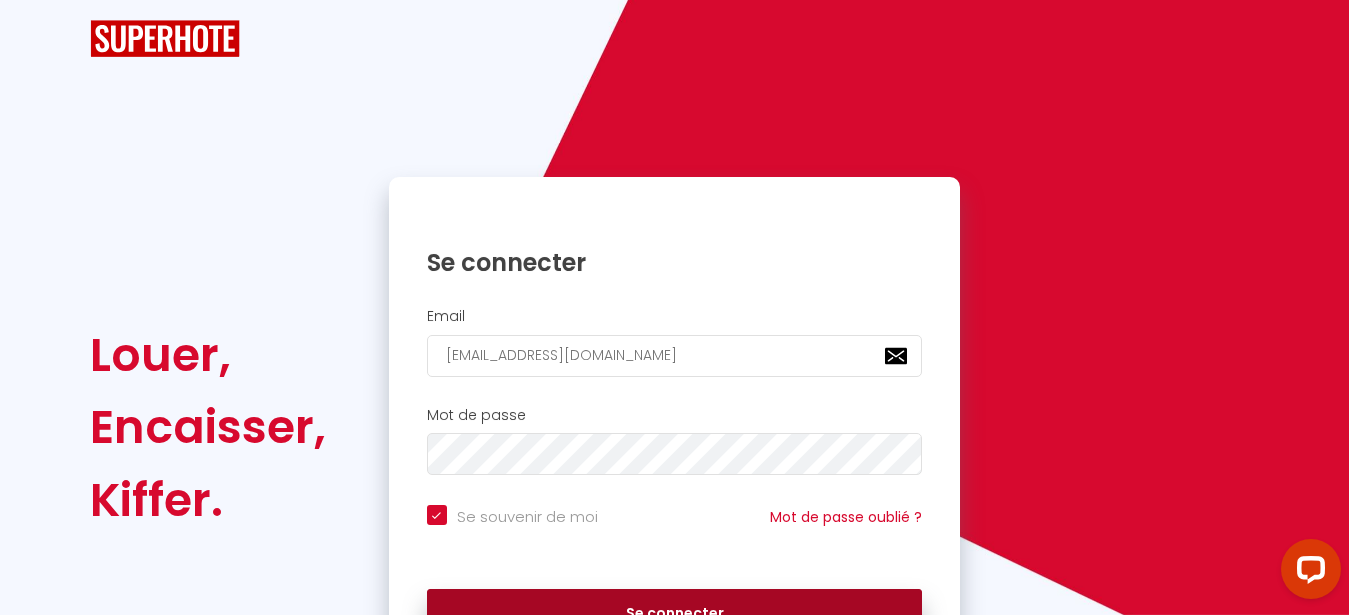 click on "Se connecter" at bounding box center [675, 614] 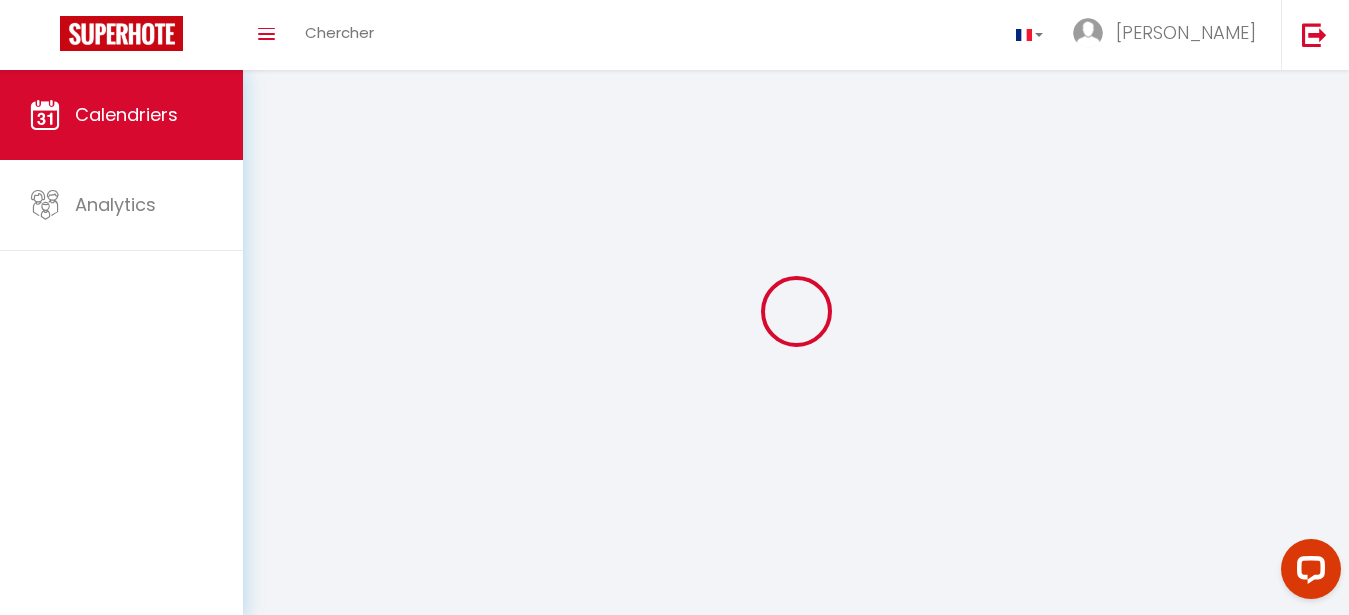 select 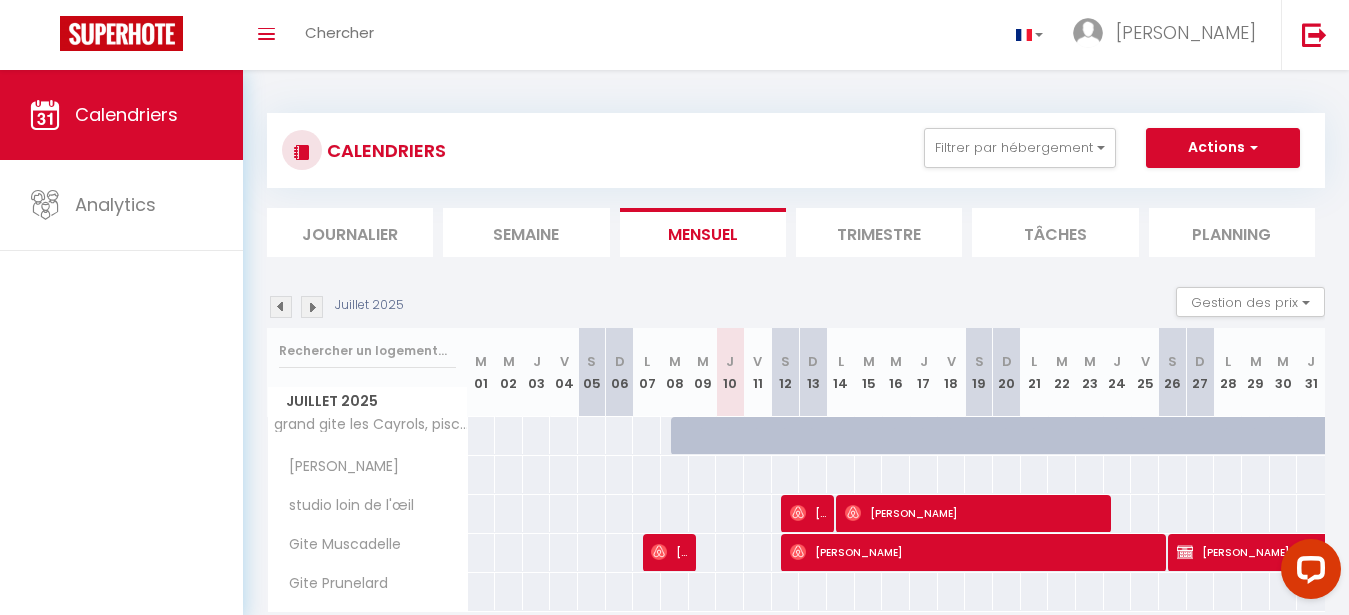 select 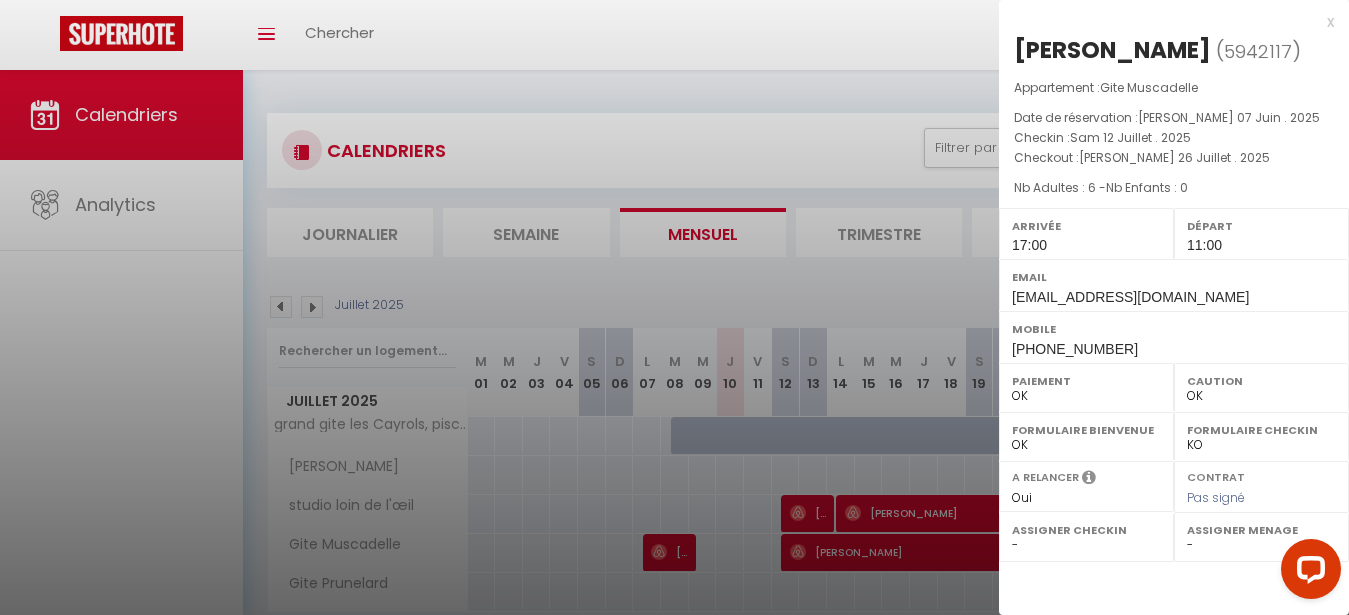 select on "39929" 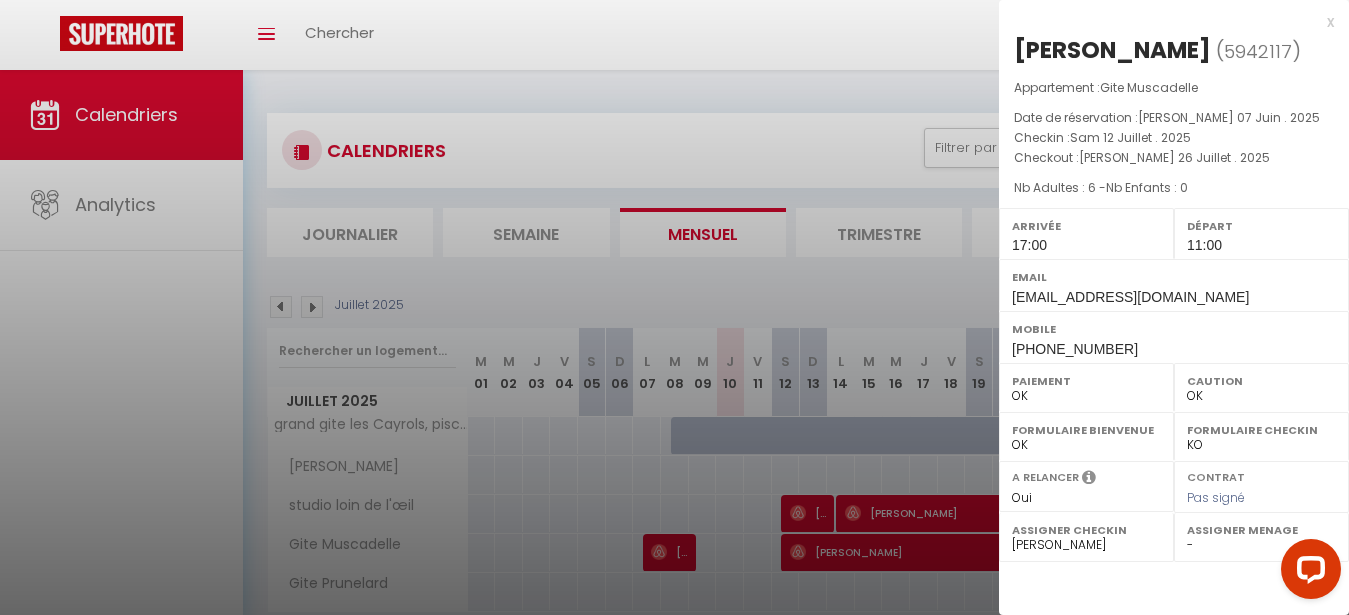 click on "x" at bounding box center [1166, 22] 